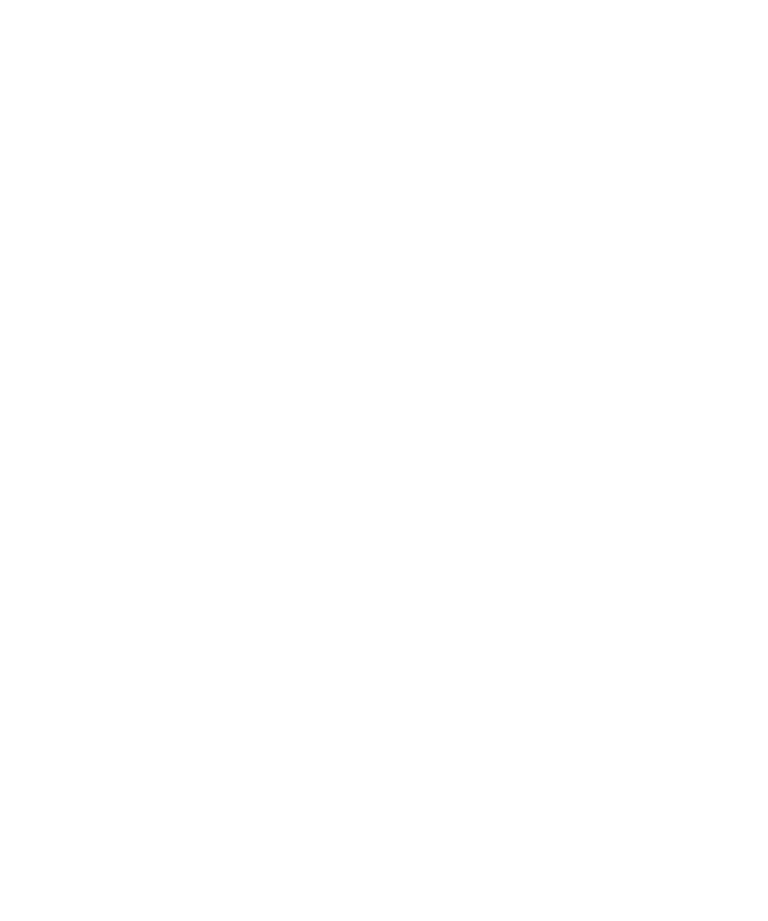 scroll, scrollTop: 1457, scrollLeft: 0, axis: vertical 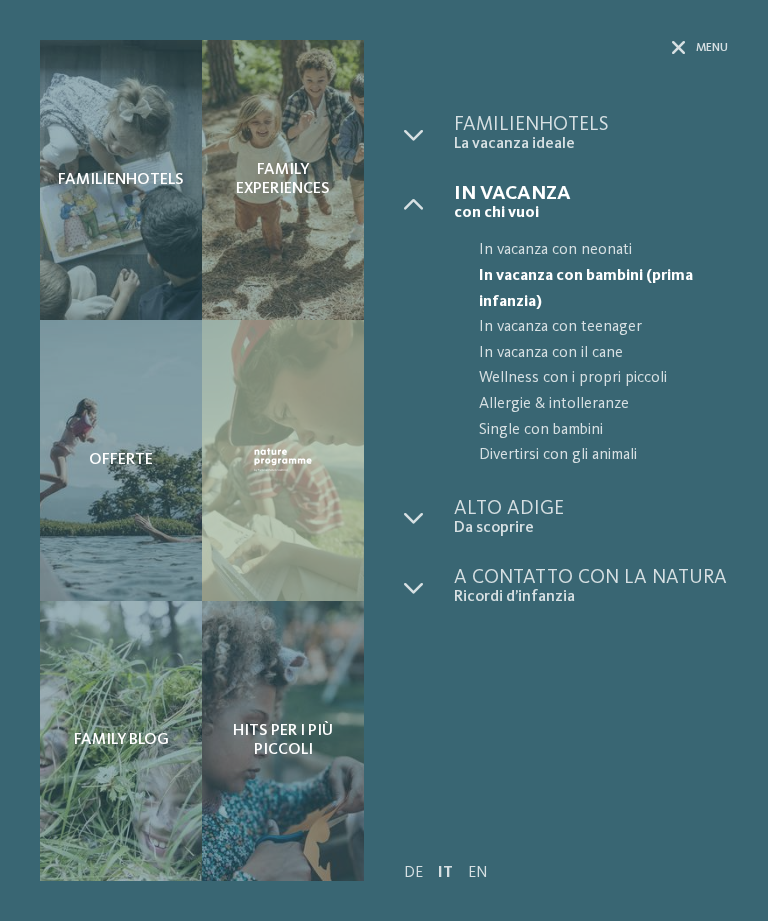 click on "In vacanza con bambini (prima infanzia)" at bounding box center (603, 289) 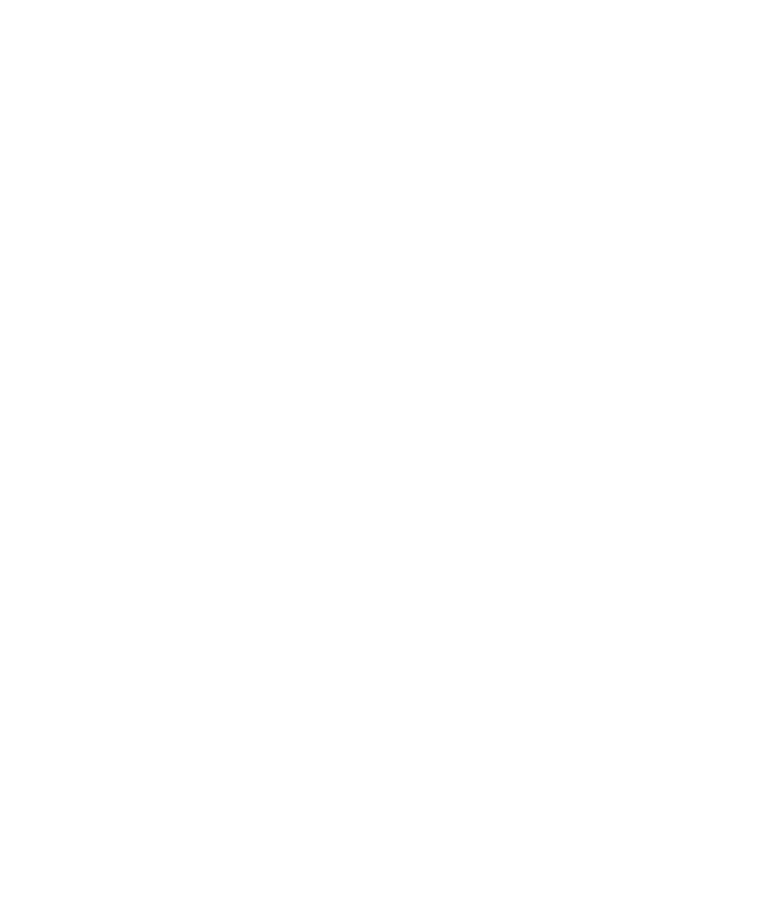 scroll, scrollTop: 0, scrollLeft: 0, axis: both 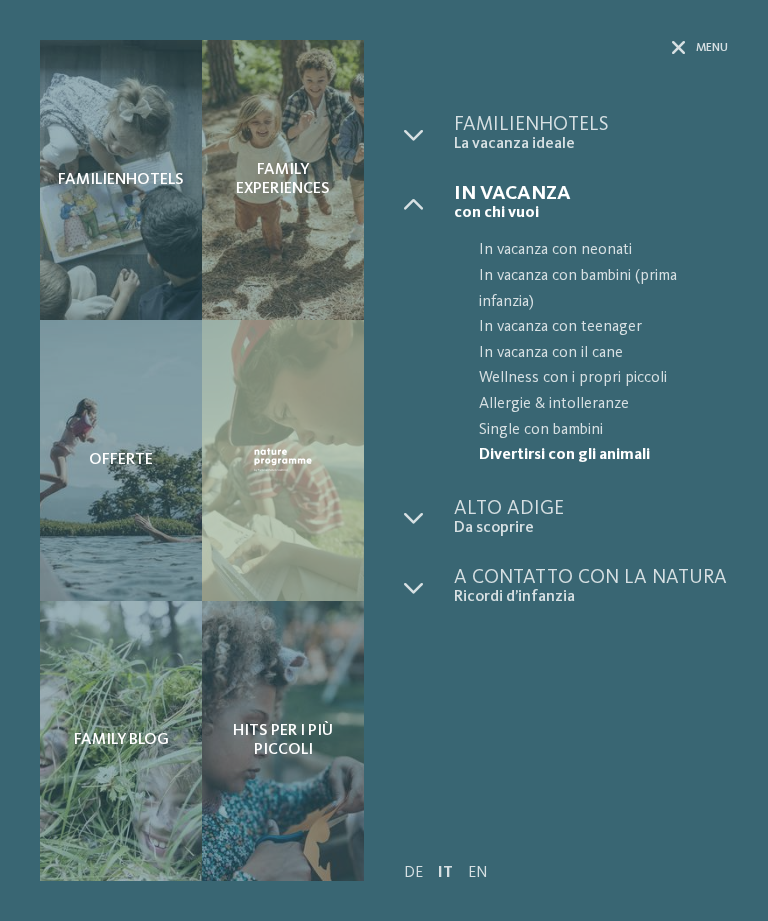click on "Familienhotels
La vacanza ideale
Come trovarci" at bounding box center (566, 460) 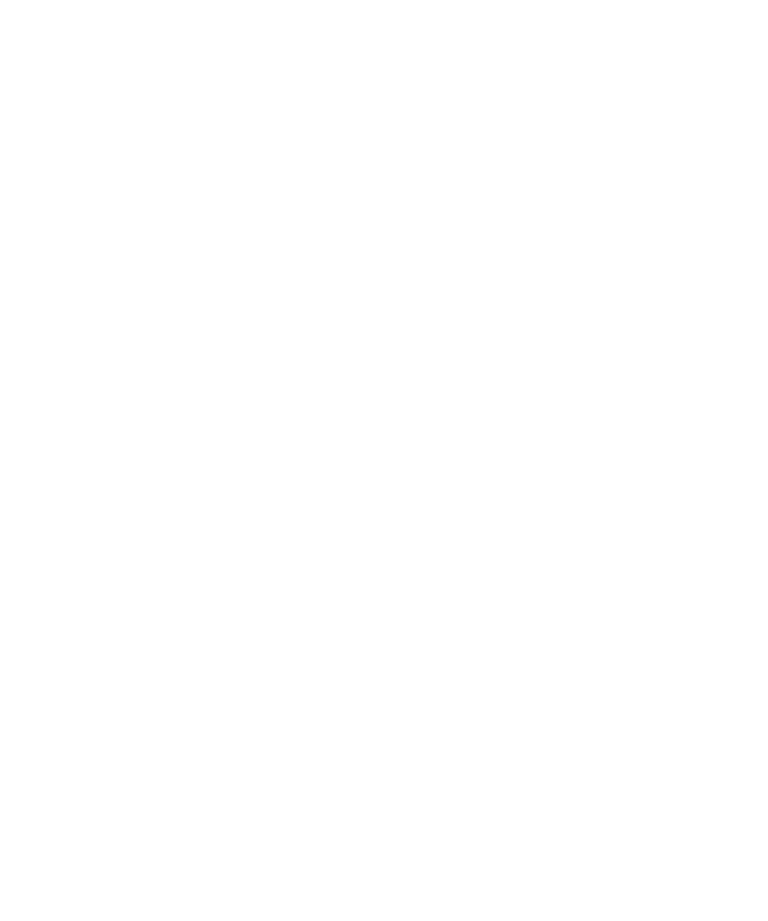 scroll, scrollTop: 0, scrollLeft: 0, axis: both 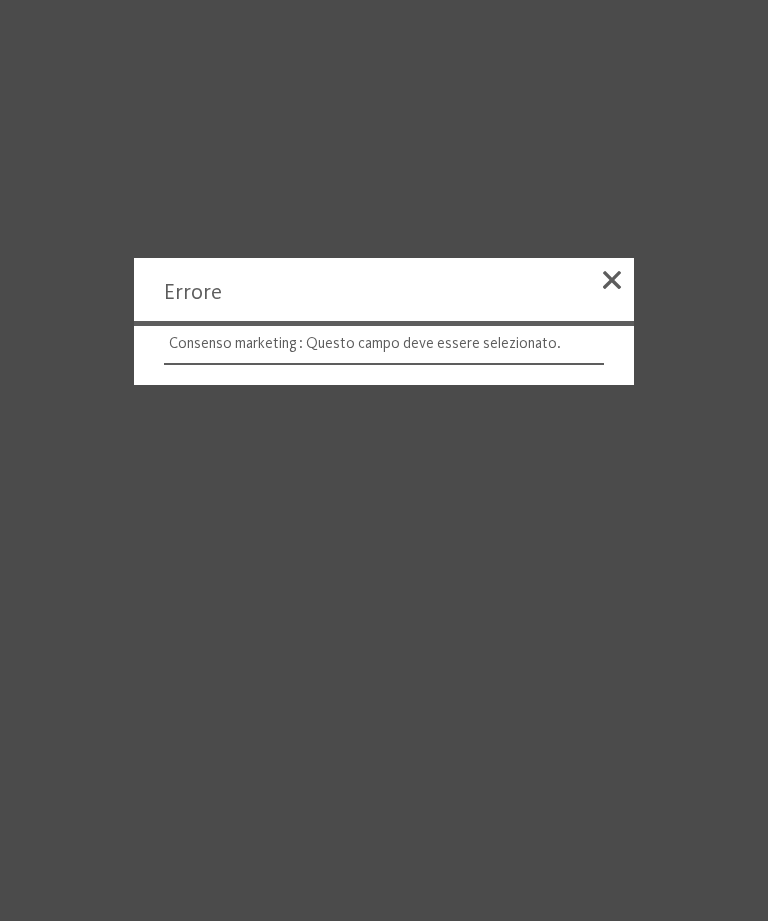click at bounding box center [612, 280] 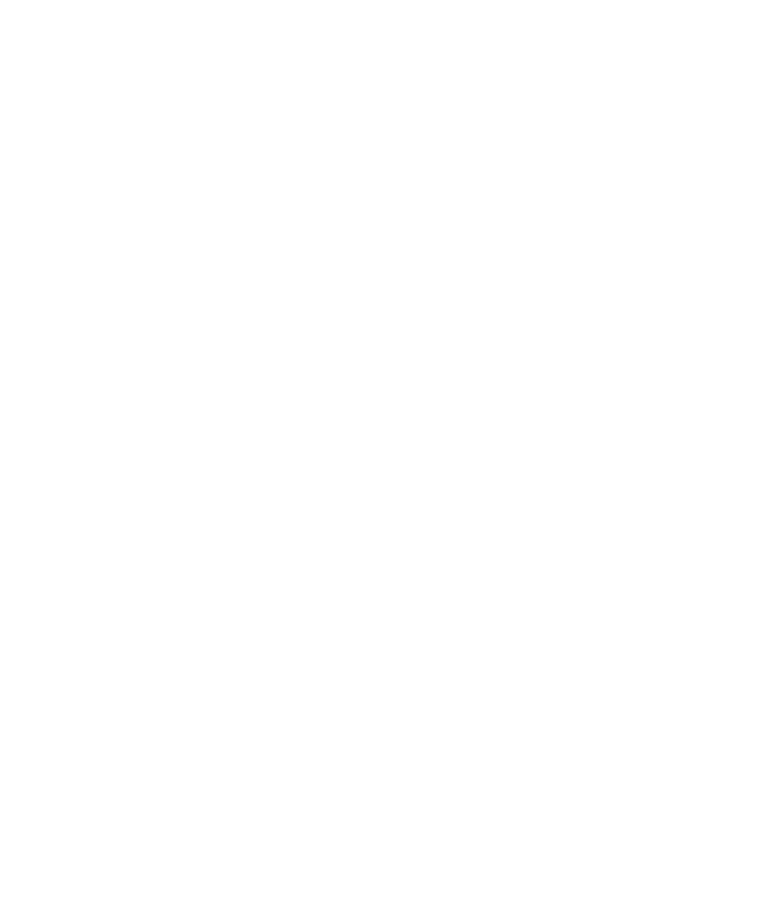 click at bounding box center (85, 508) 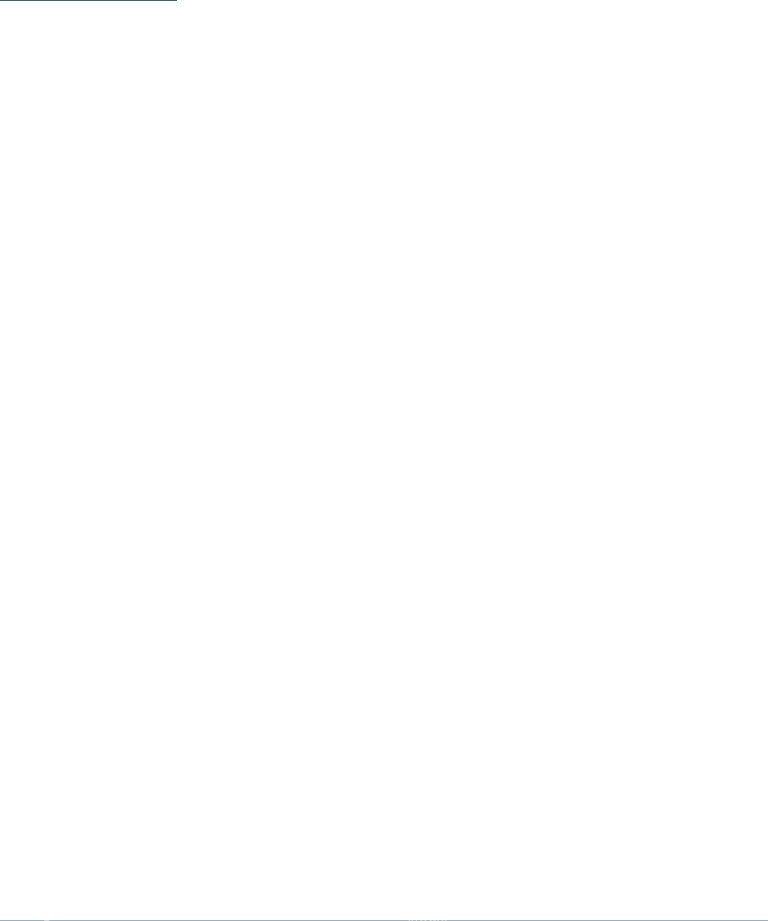 click on "Family experiences" at bounding box center (114, 554) 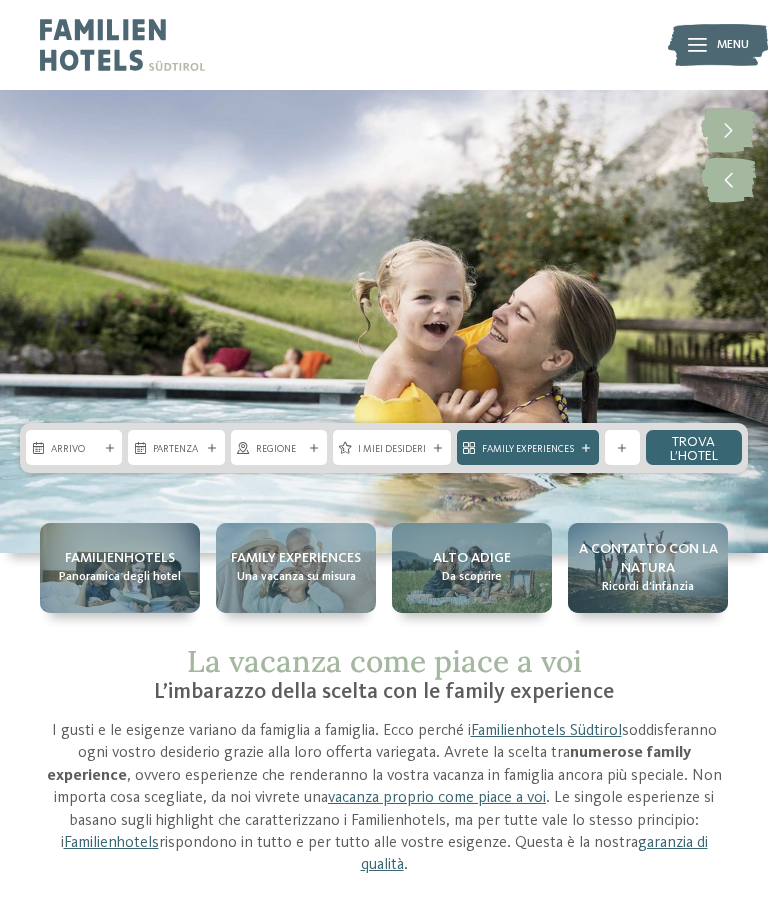 scroll, scrollTop: 0, scrollLeft: 0, axis: both 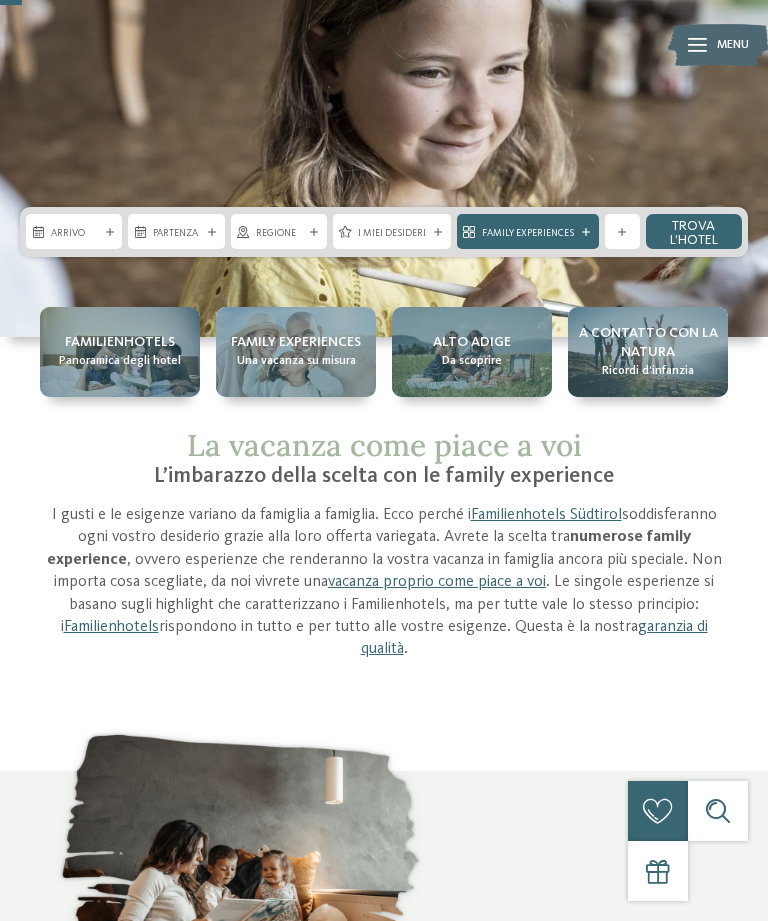 click on "Solo un momento – il sito web sta caricando …
DE
IT" at bounding box center [384, 4157] 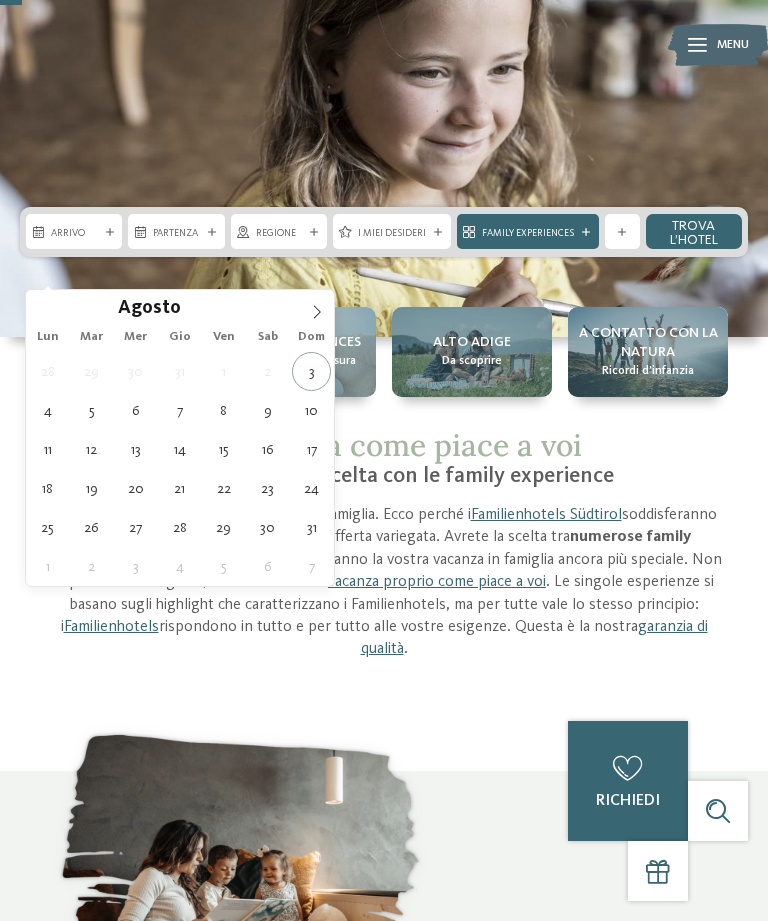 click on "Agosto  ****" at bounding box center (180, 307) 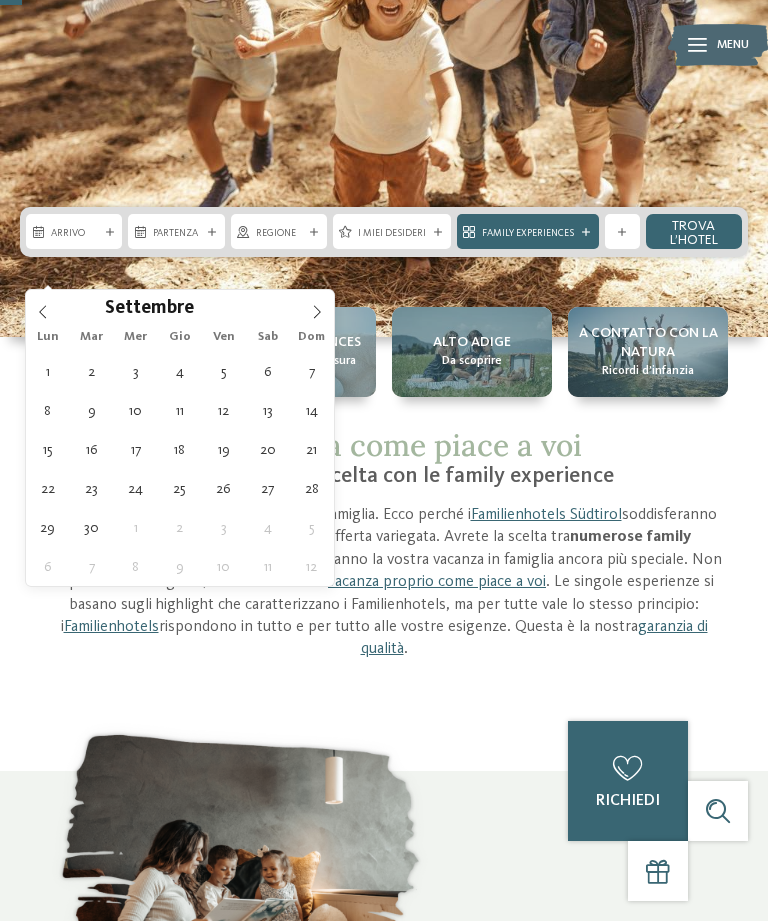 type on "01.09.2025" 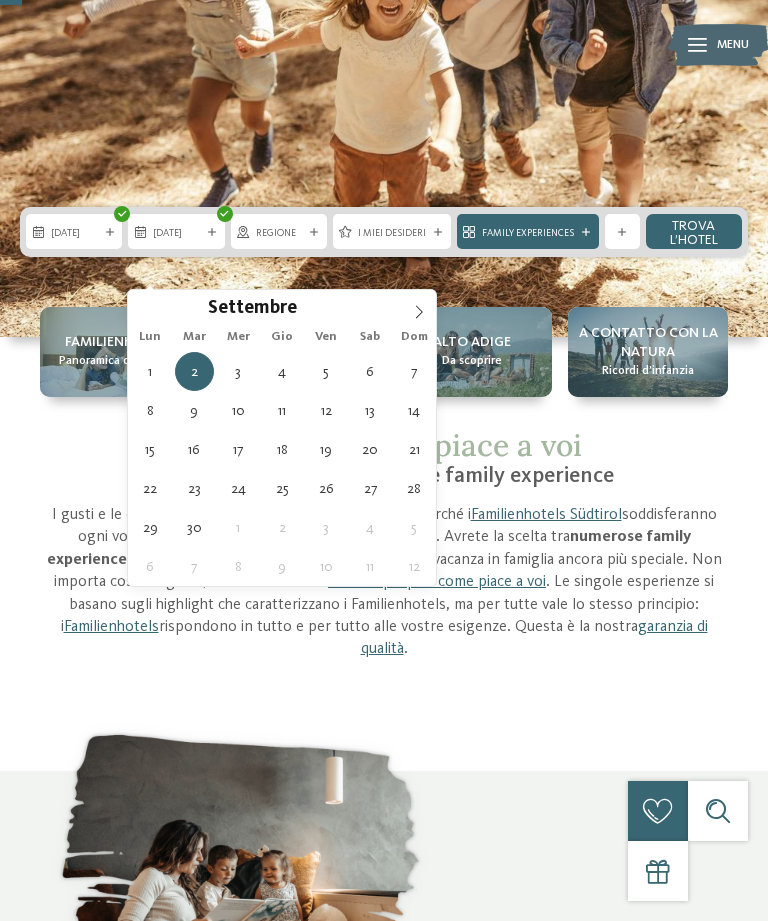 type on "06.09.2025" 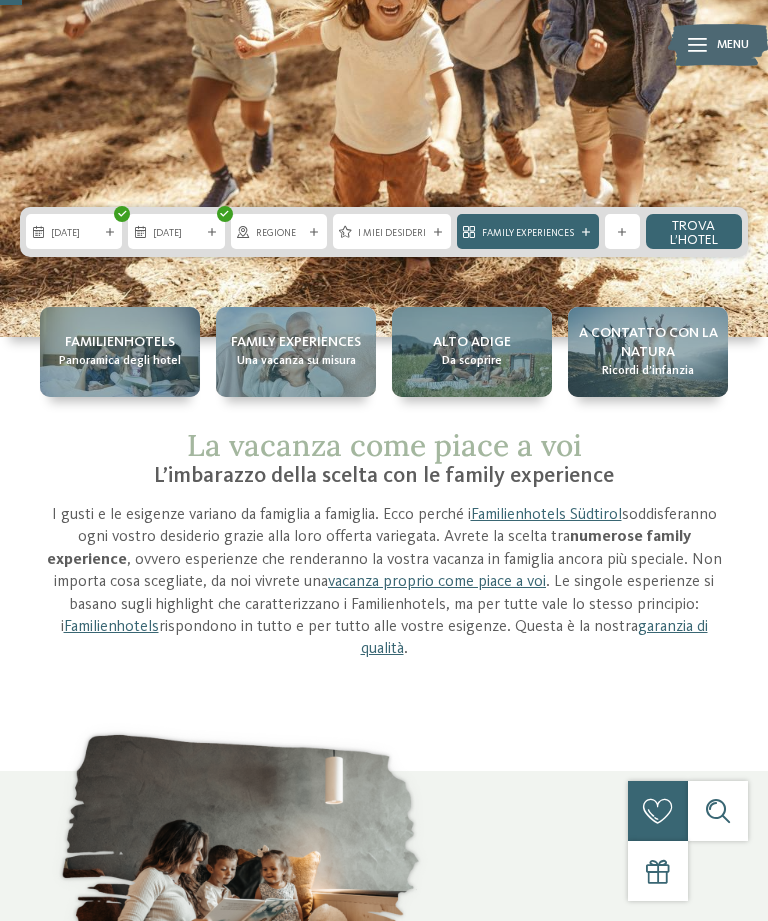 click on "Regione" at bounding box center (279, 231) 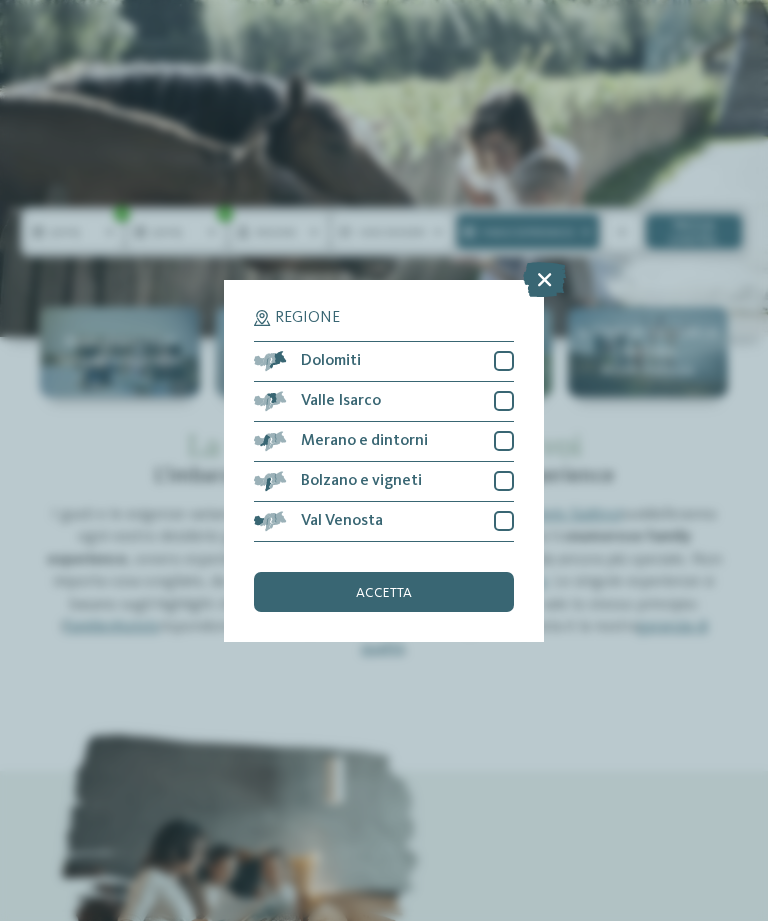 click on "accetta" at bounding box center [384, 592] 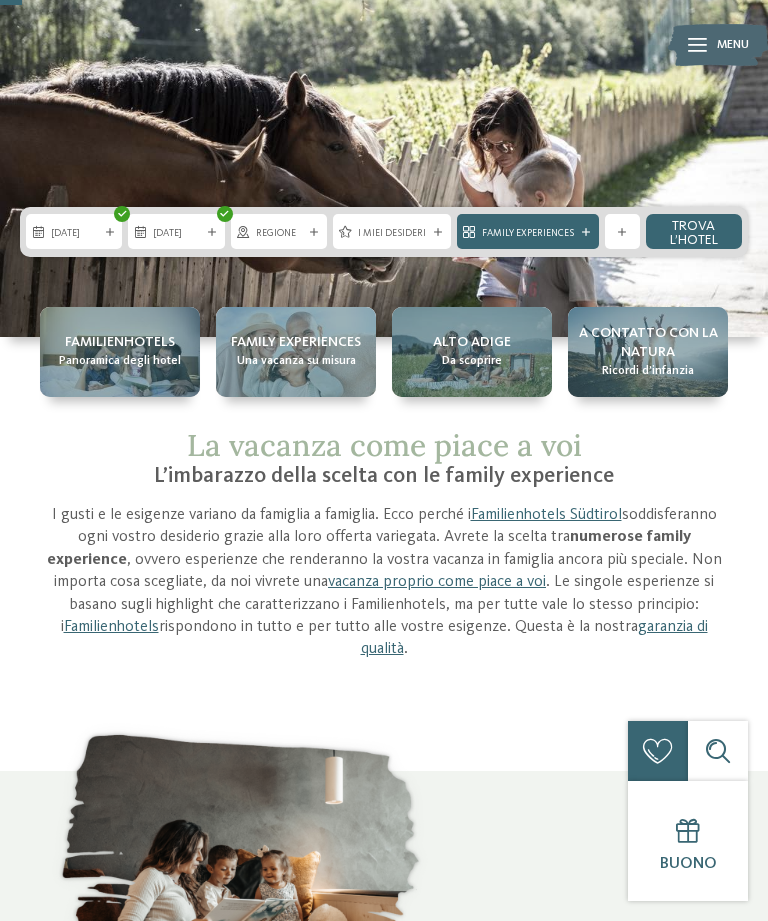 click on "I miei desideri" at bounding box center [392, 231] 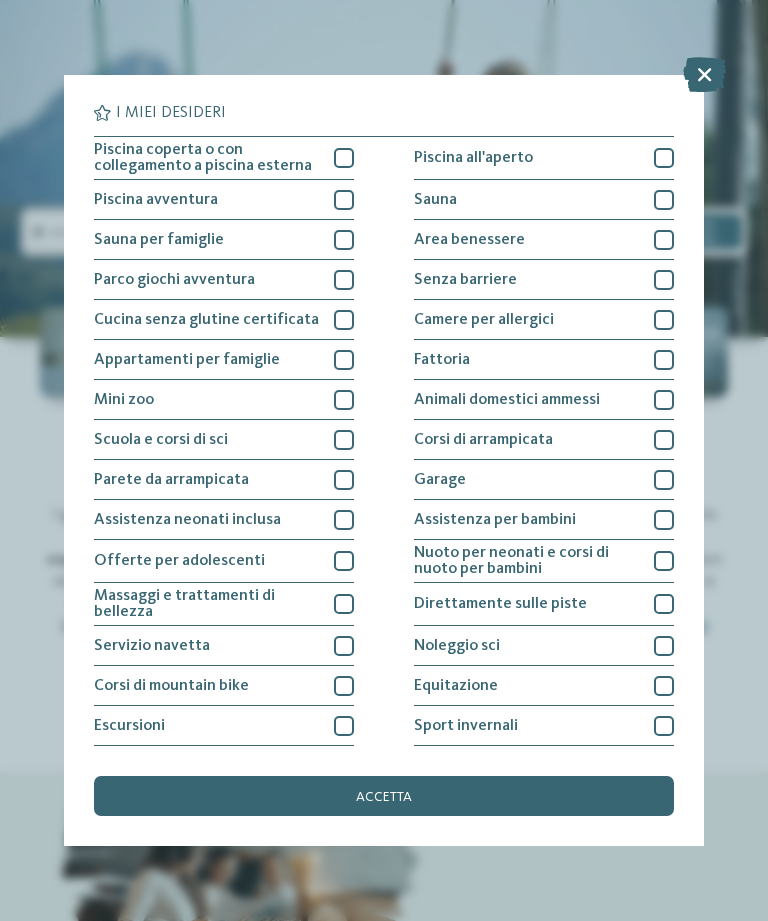 click on "Fattoria" at bounding box center [544, 360] 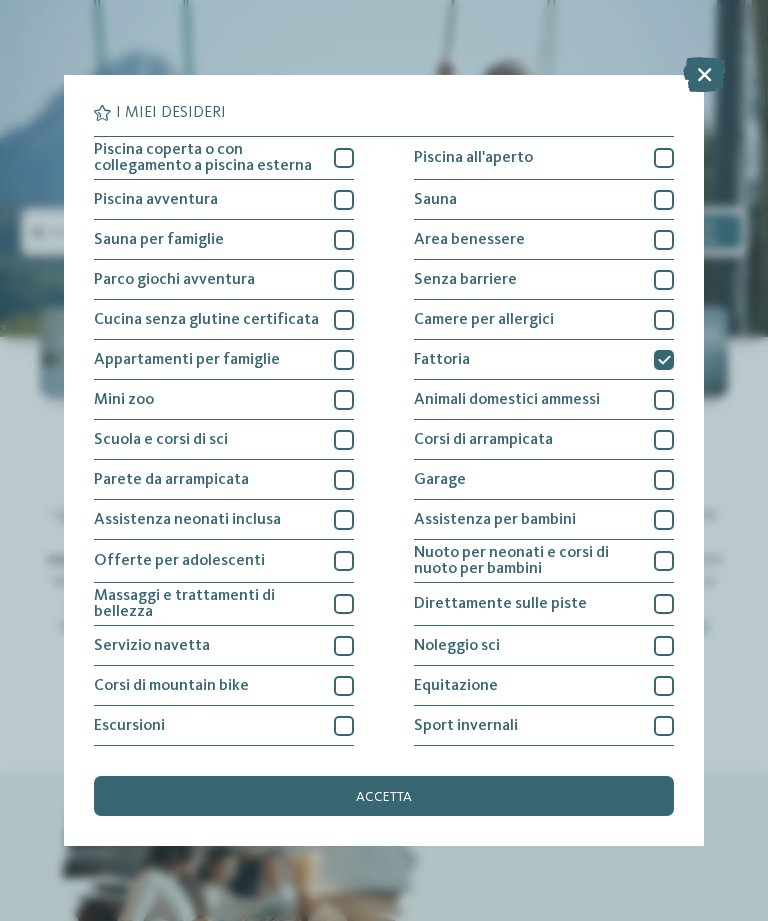 click on "Piscina all'aperto" at bounding box center [544, 158] 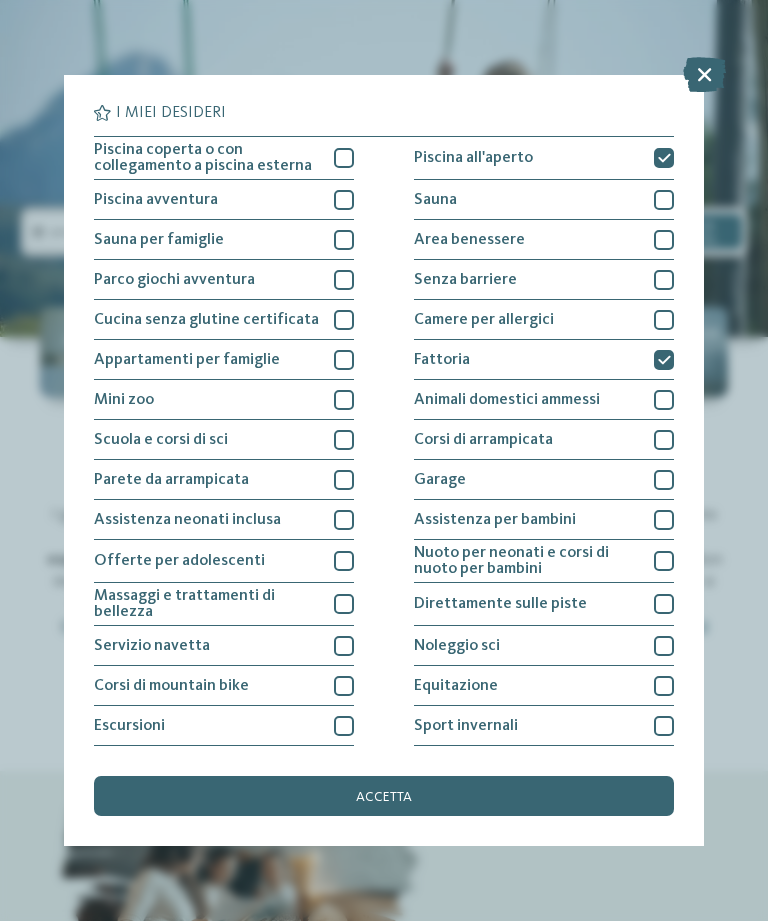 click at bounding box center (664, 240) 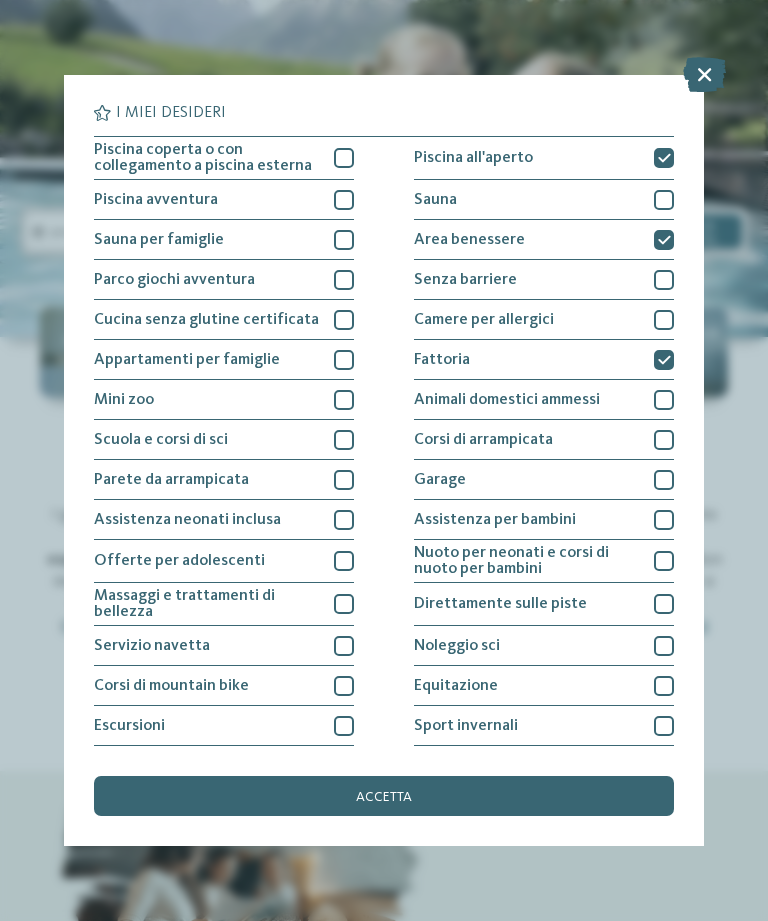 click on "Cucina senza glutine certificata" at bounding box center (224, 320) 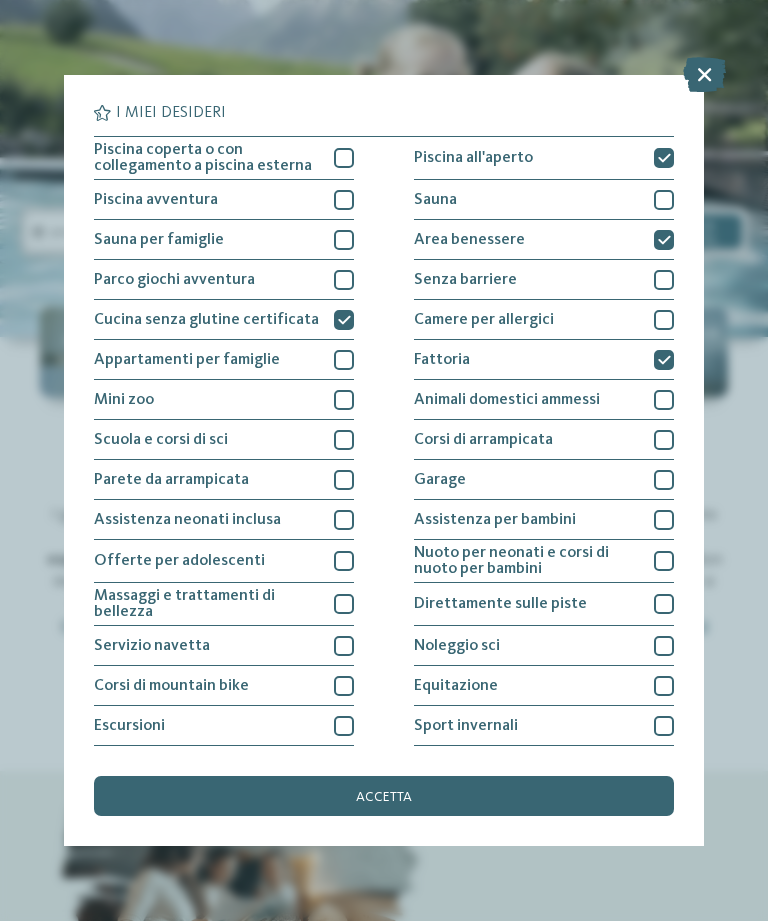 click on "Cucina senza glutine certificata" at bounding box center [224, 320] 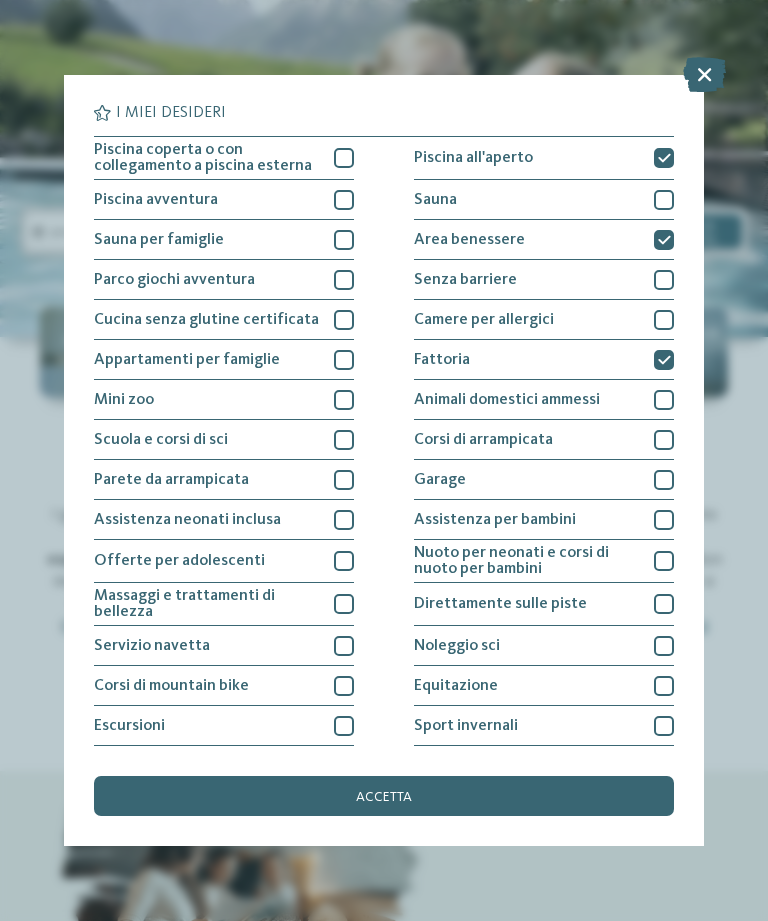 click at bounding box center (344, 400) 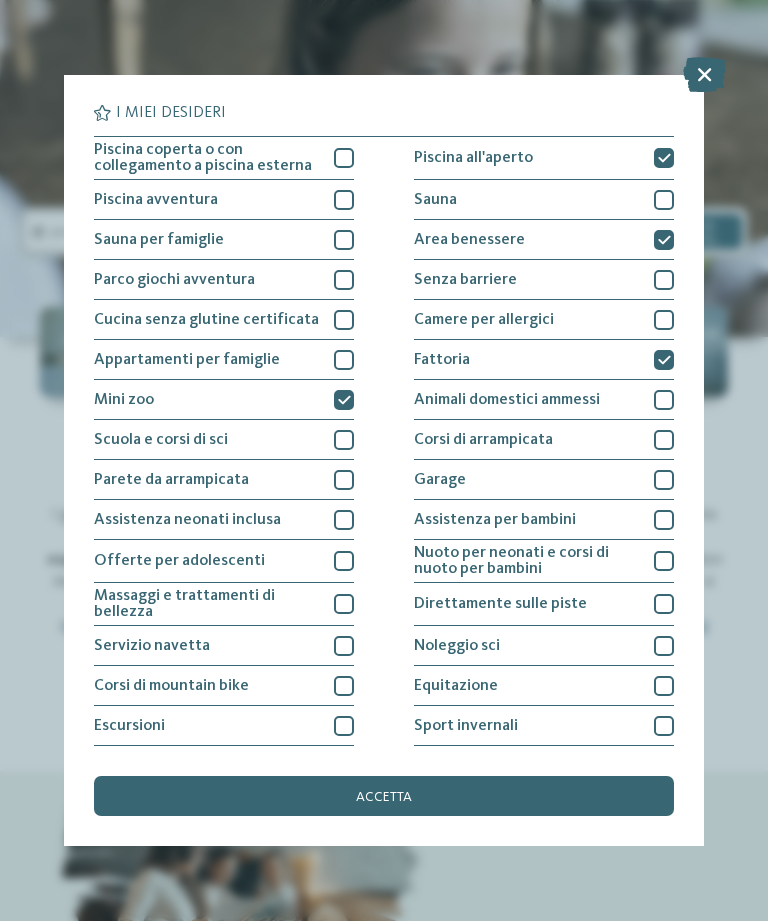 click at bounding box center [344, 200] 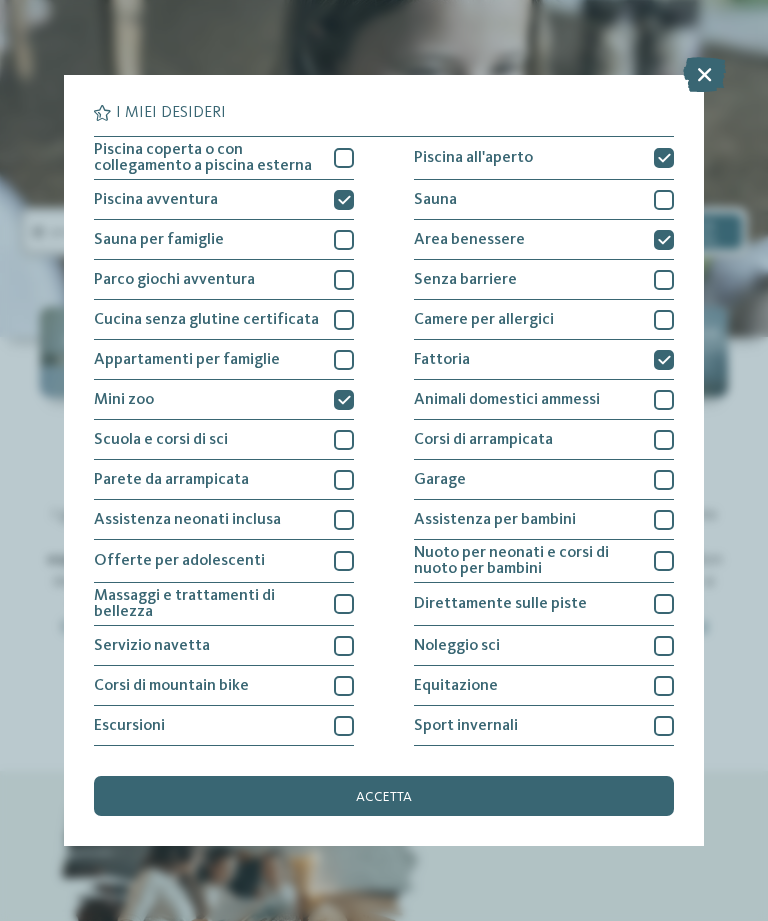 click at bounding box center [344, 158] 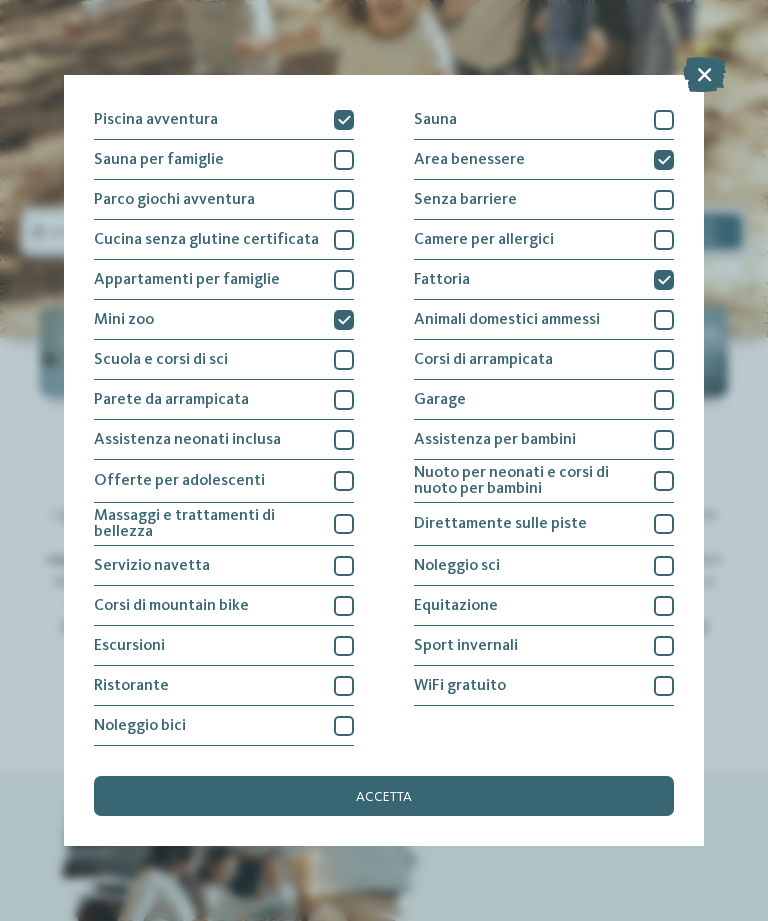 scroll, scrollTop: 230, scrollLeft: 0, axis: vertical 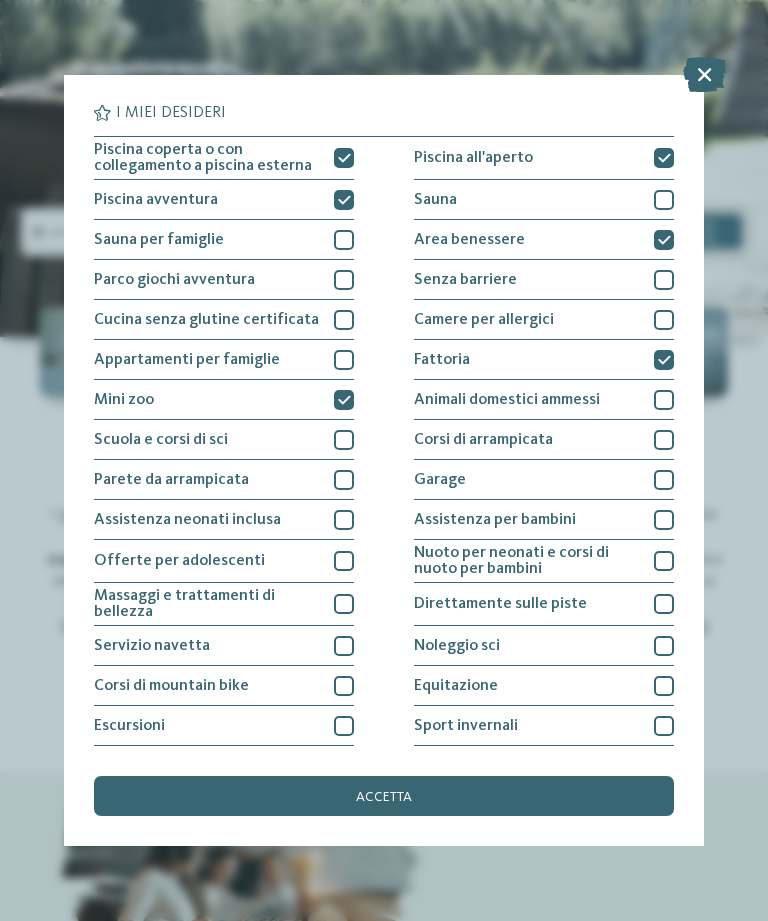 click on "accetta" at bounding box center (384, 796) 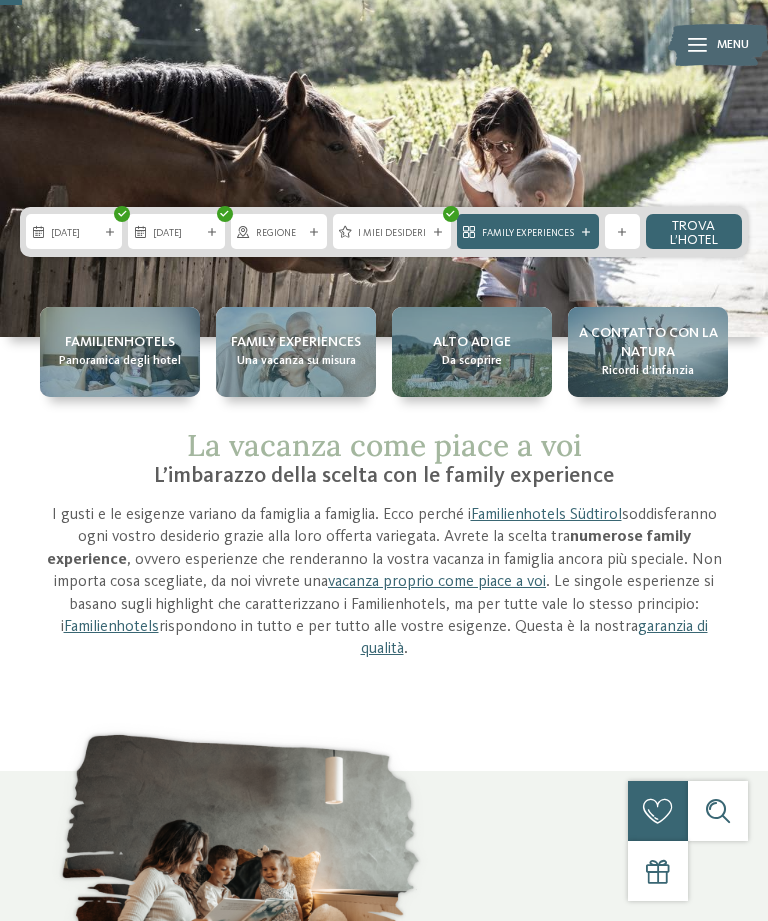 click on "trova l’hotel" at bounding box center (694, 231) 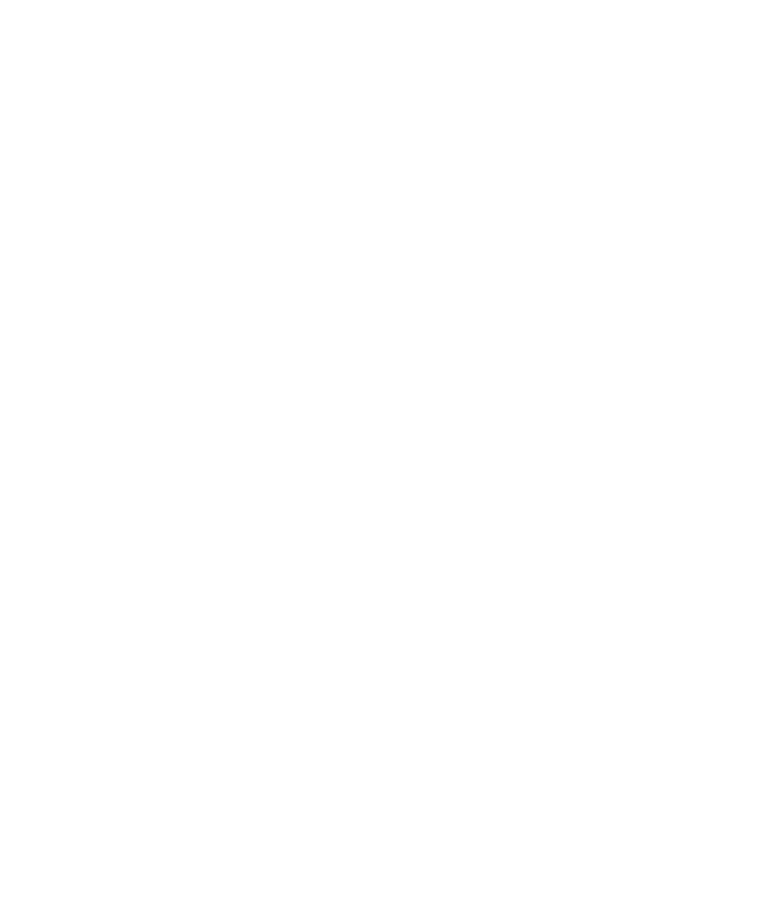 scroll, scrollTop: 634, scrollLeft: 0, axis: vertical 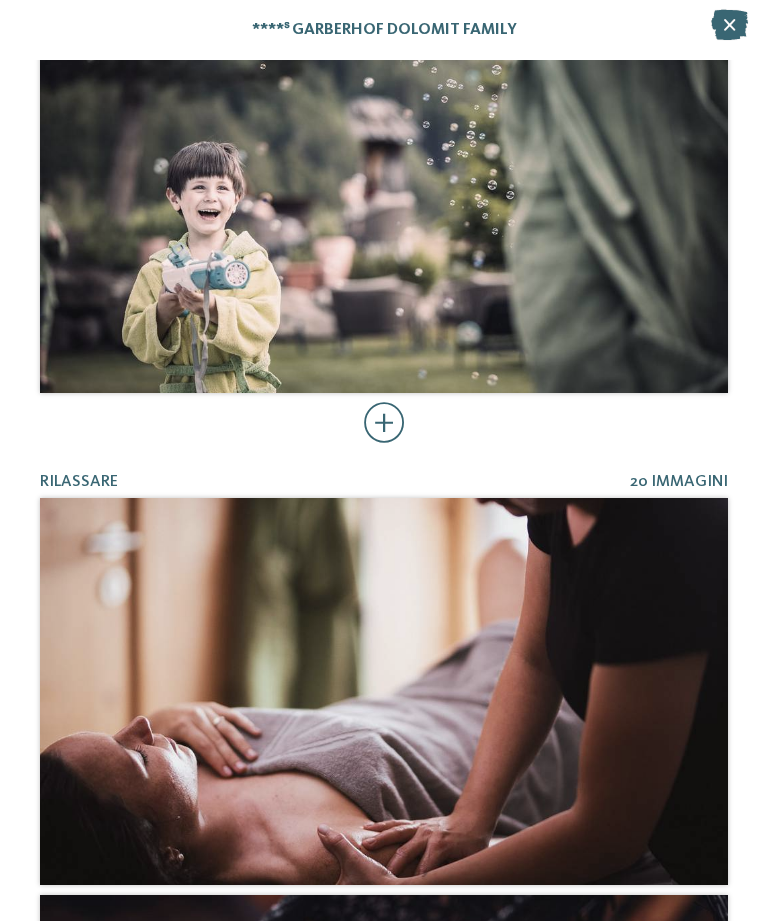 click at bounding box center (729, 25) 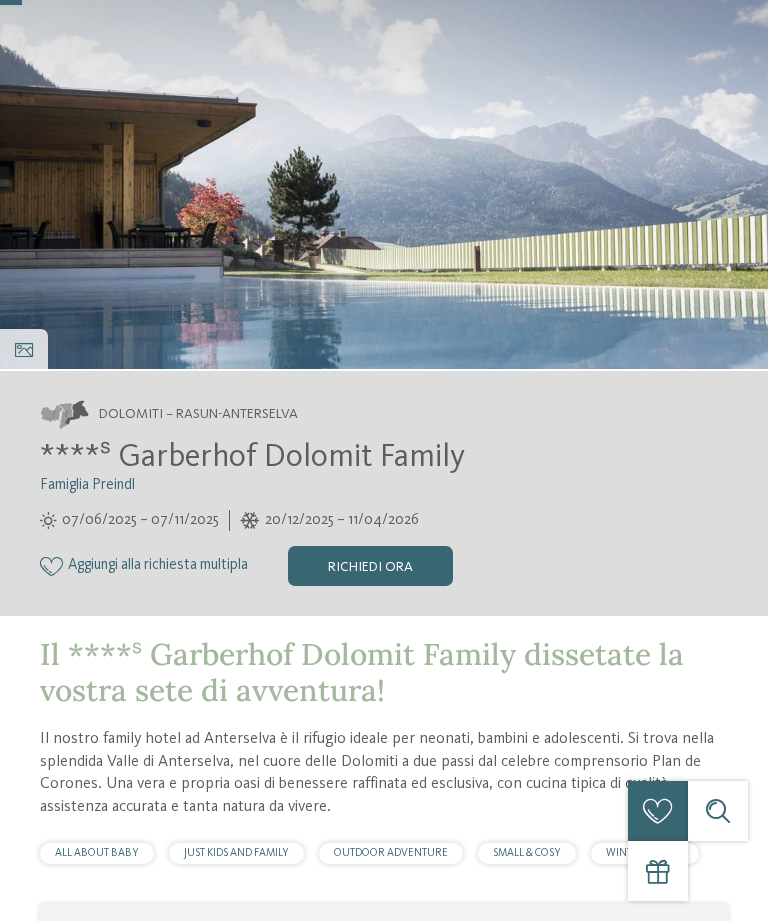 scroll, scrollTop: 220, scrollLeft: 0, axis: vertical 